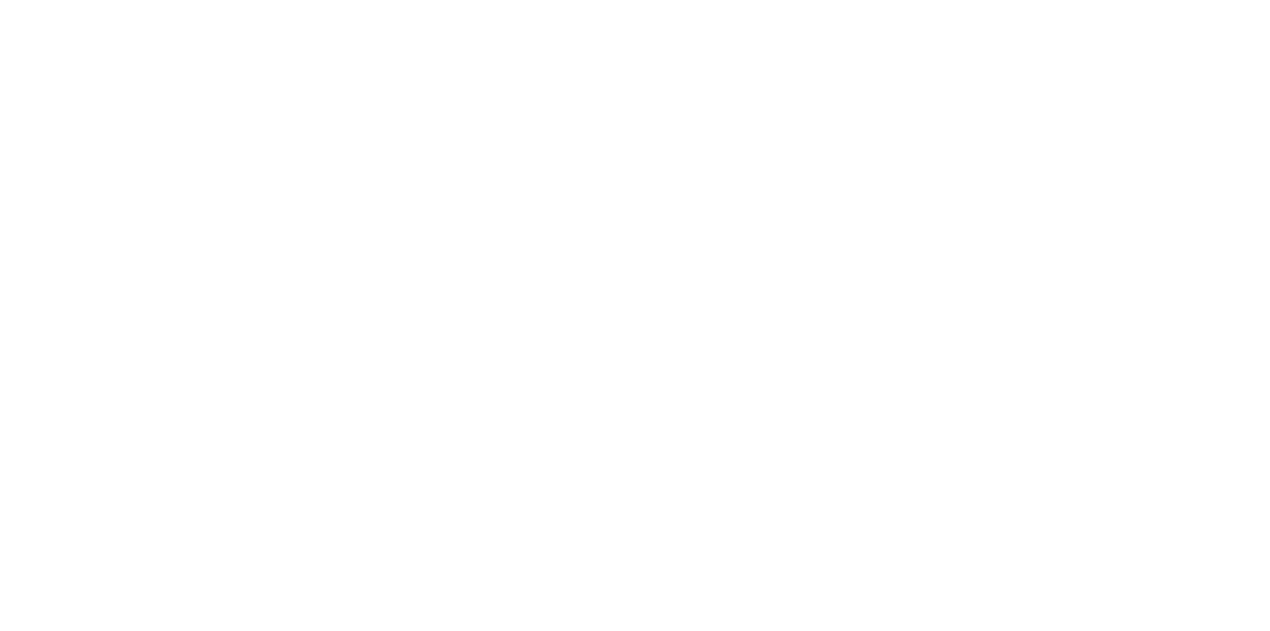 scroll, scrollTop: 0, scrollLeft: 0, axis: both 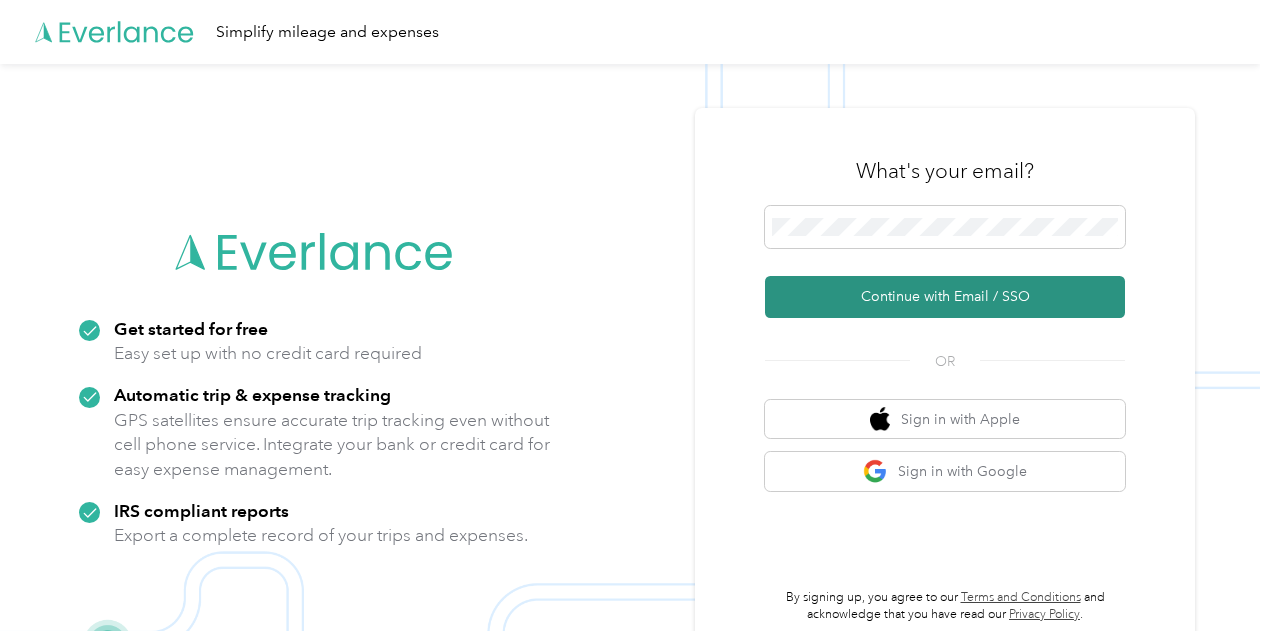 click on "Continue with Email / SSO" at bounding box center (945, 297) 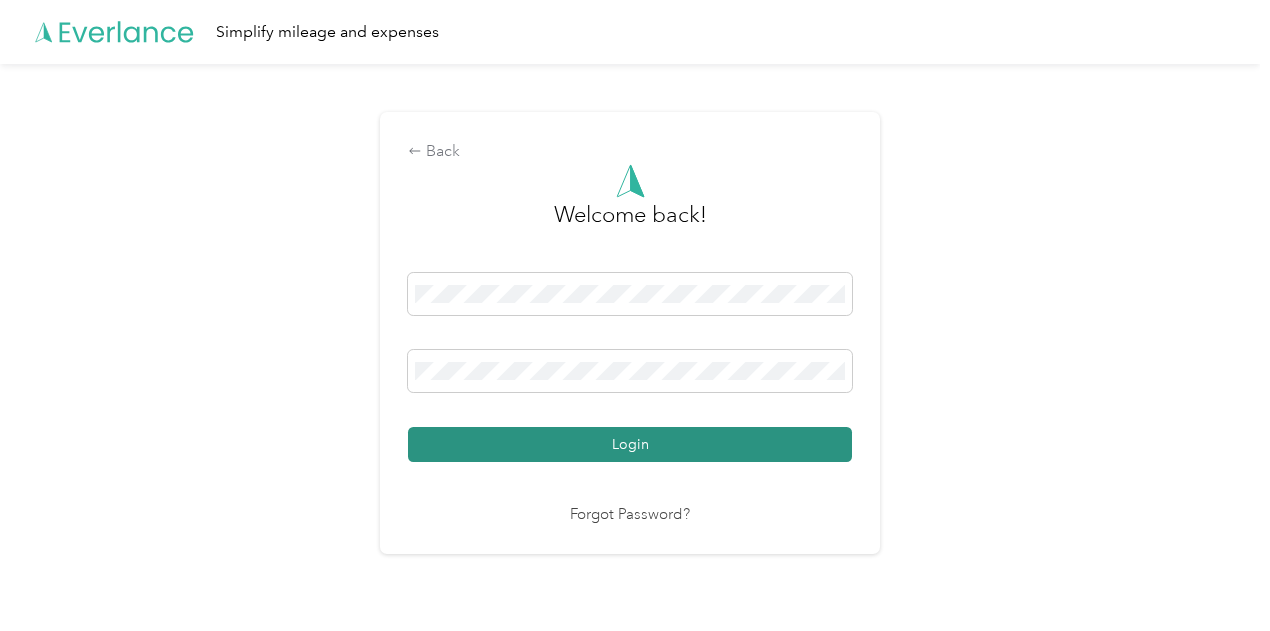 click on "Login" at bounding box center [630, 444] 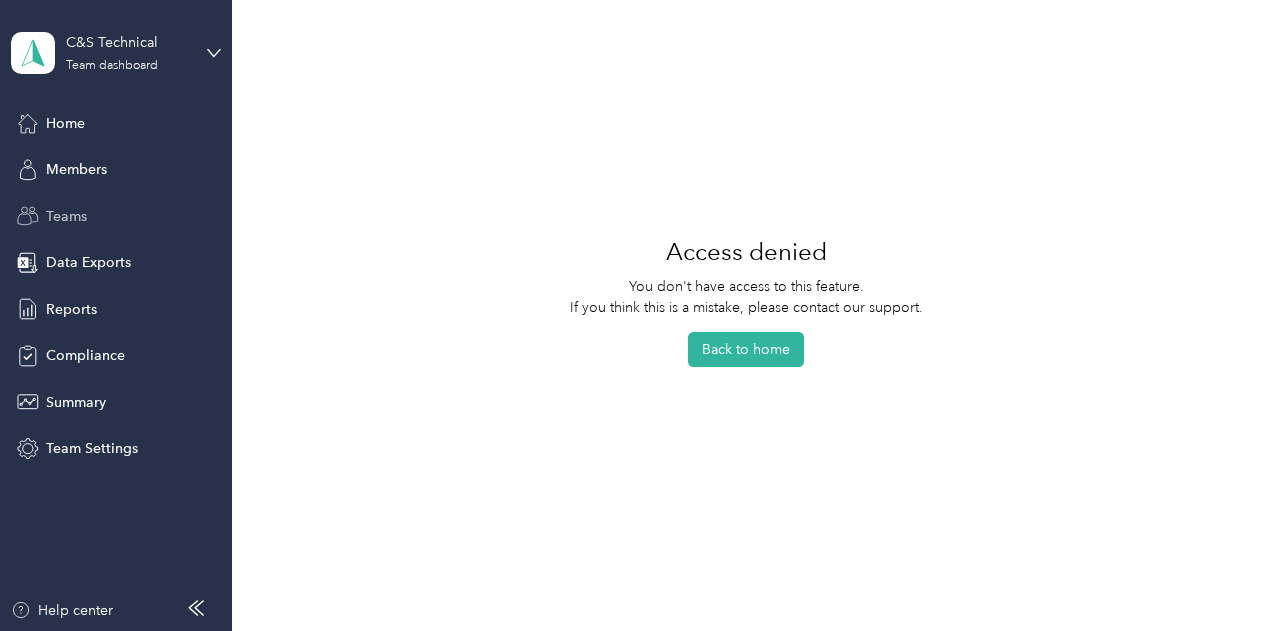 click on "Teams" at bounding box center [66, 216] 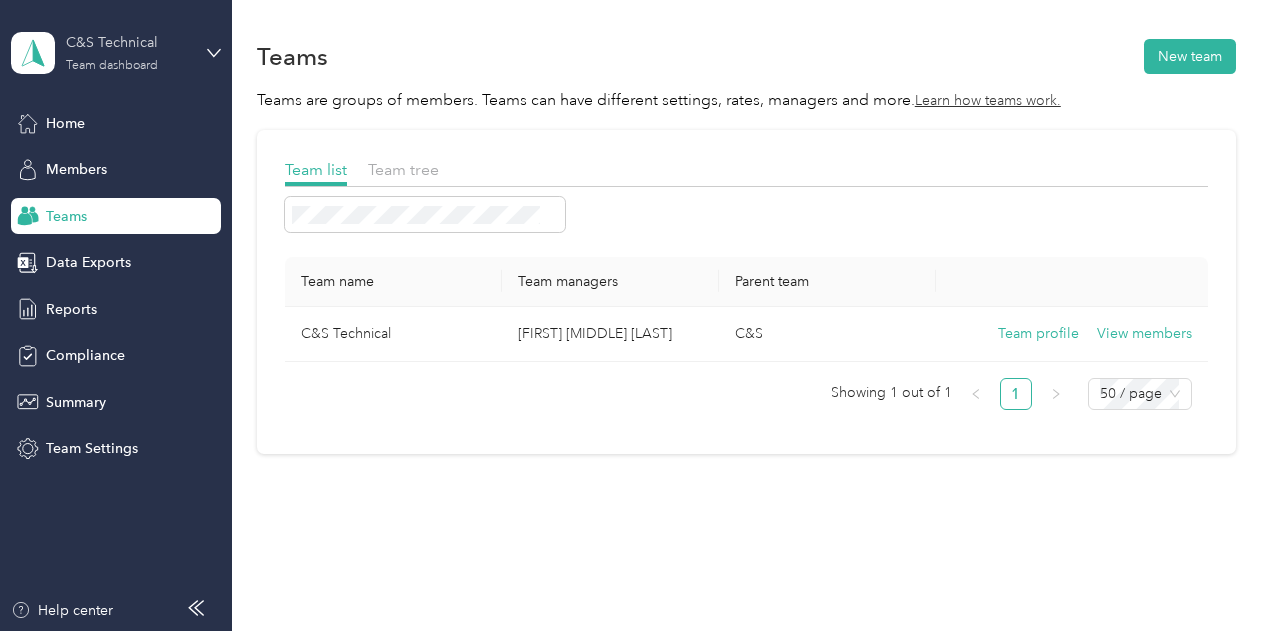 click on "C&S Technical Team dashboard" at bounding box center [128, 52] 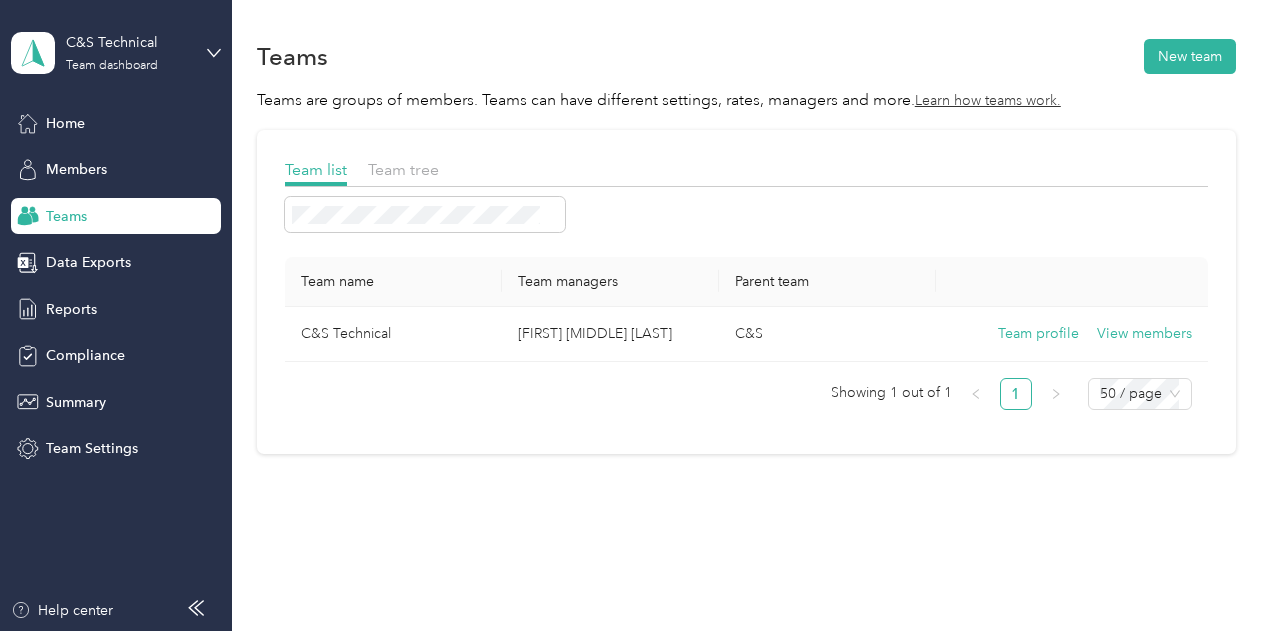 click on "Team dashboard" at bounding box center (163, 153) 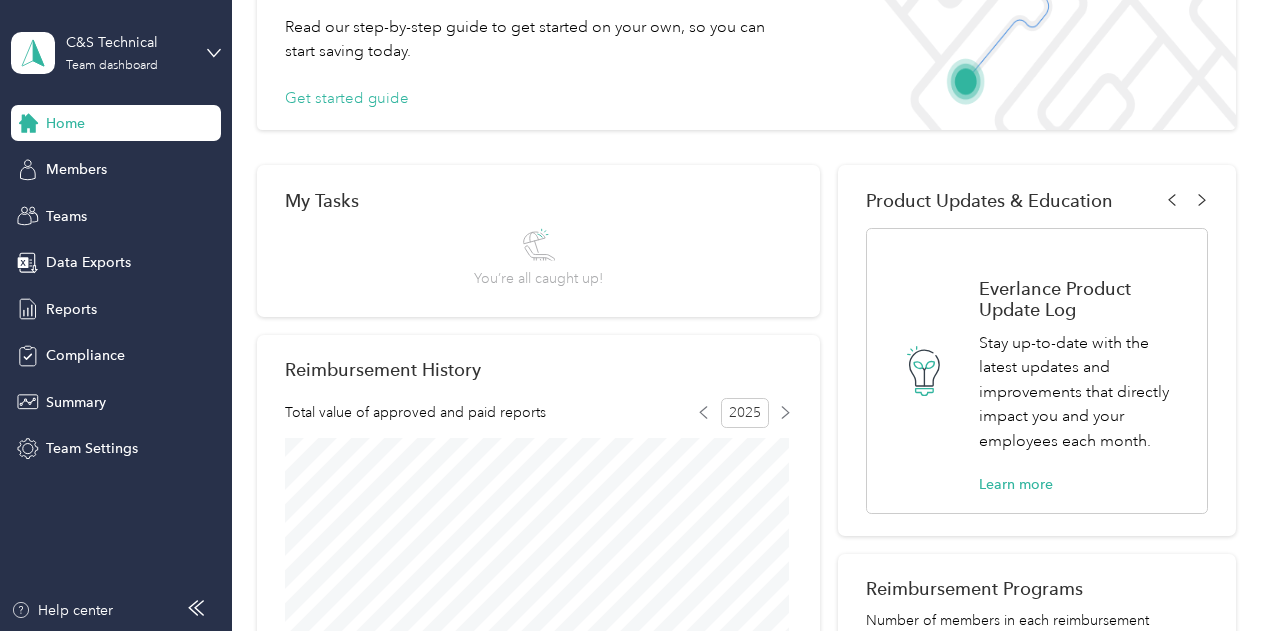 scroll, scrollTop: 0, scrollLeft: 0, axis: both 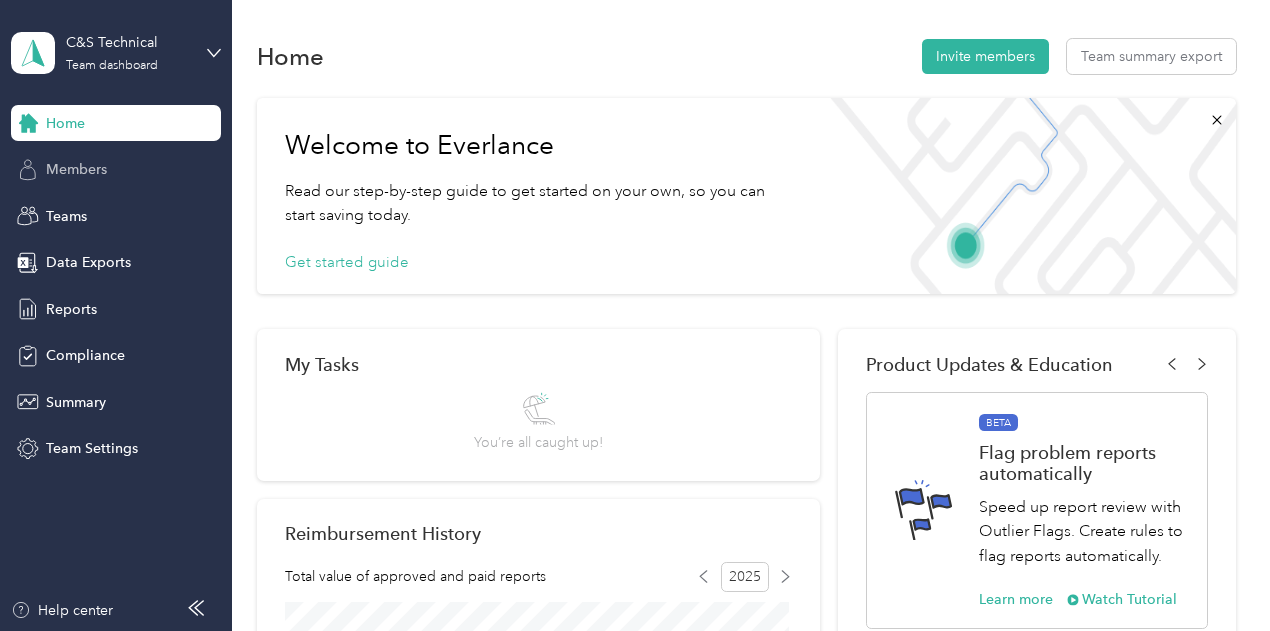 click on "Members" at bounding box center (76, 169) 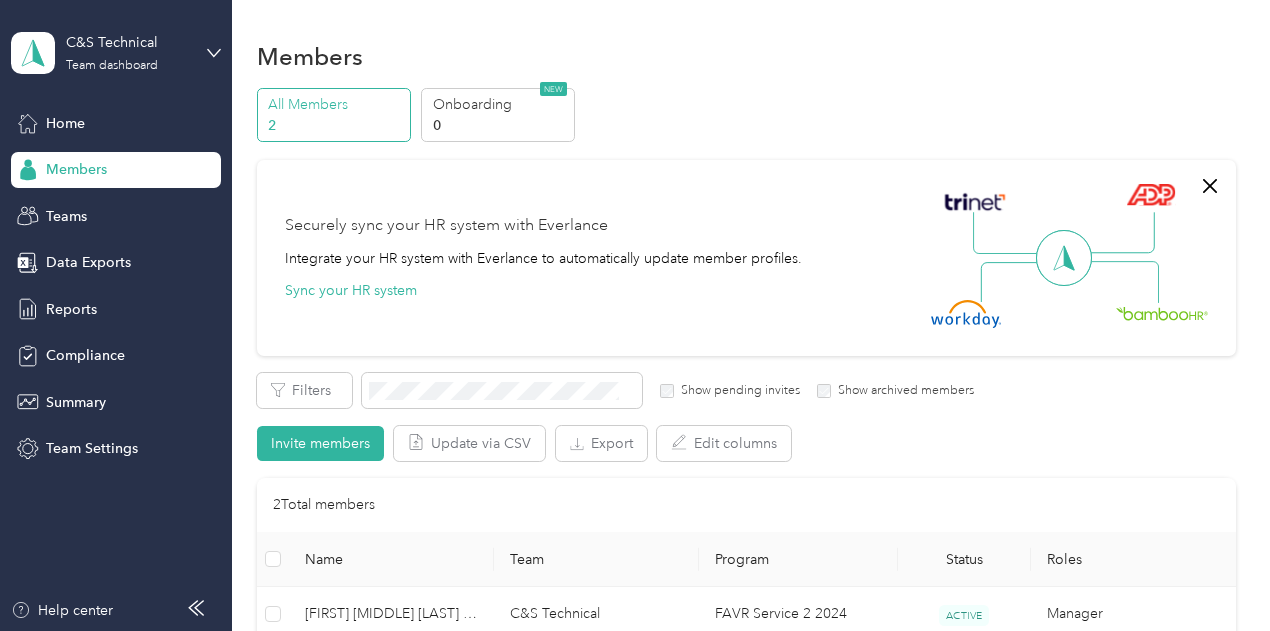 click on "2" at bounding box center [336, 125] 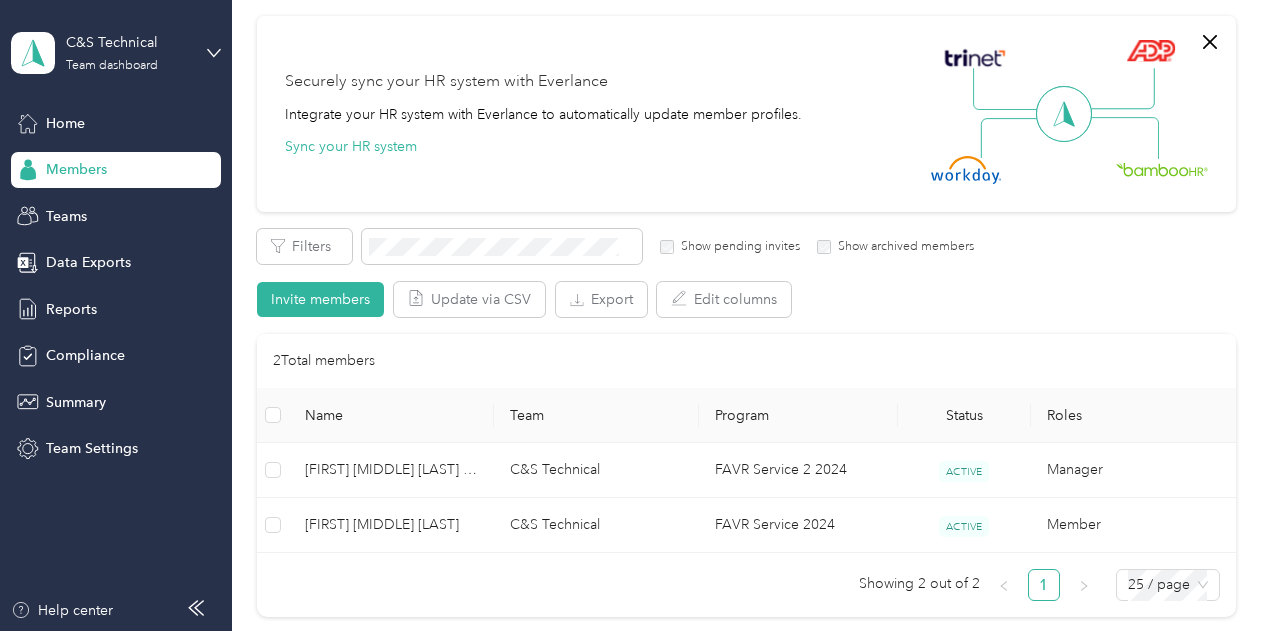 scroll, scrollTop: 173, scrollLeft: 0, axis: vertical 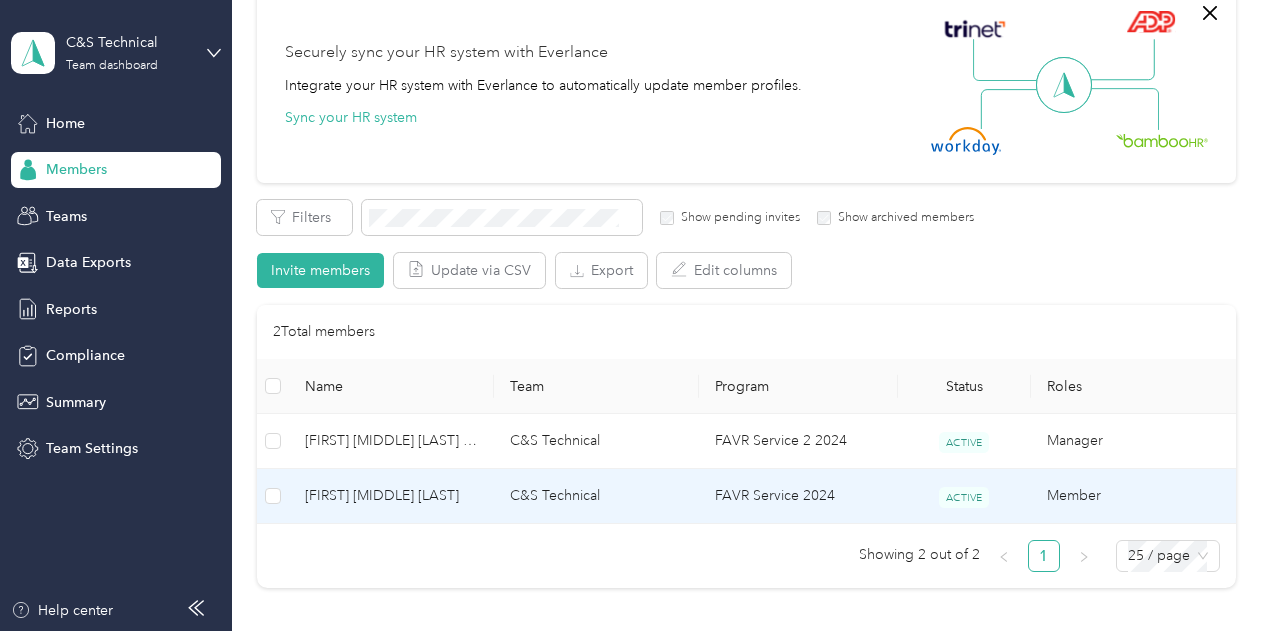 click on "ACTIVE" at bounding box center [964, 497] 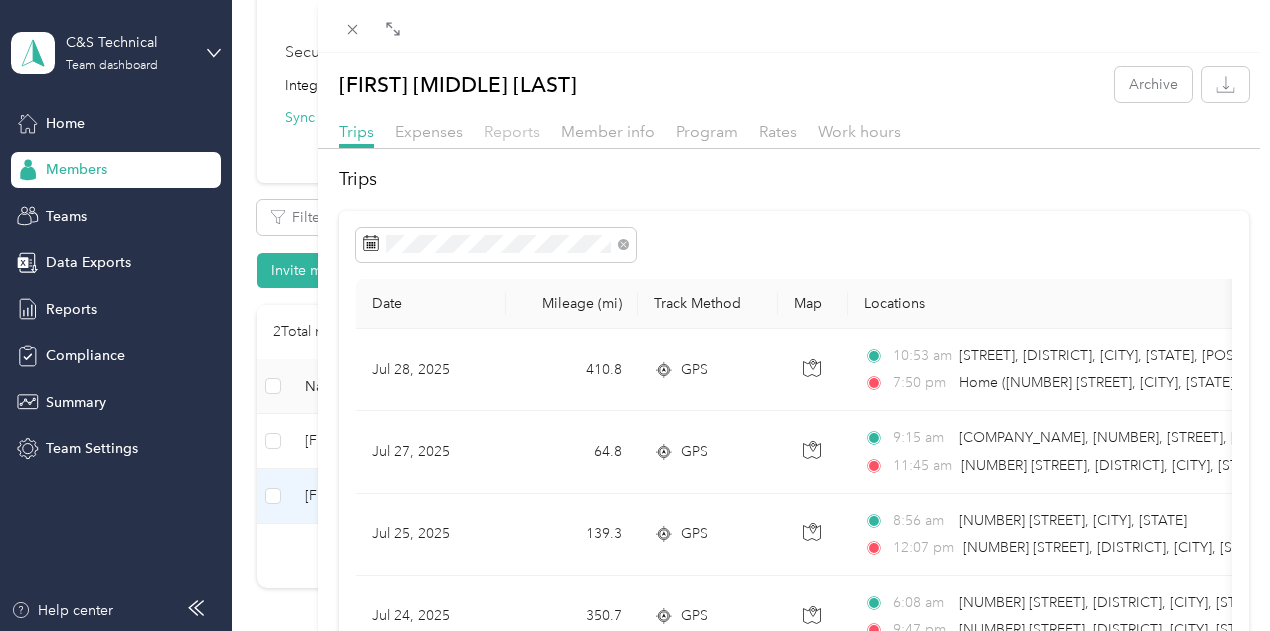 click on "Reports" at bounding box center (512, 131) 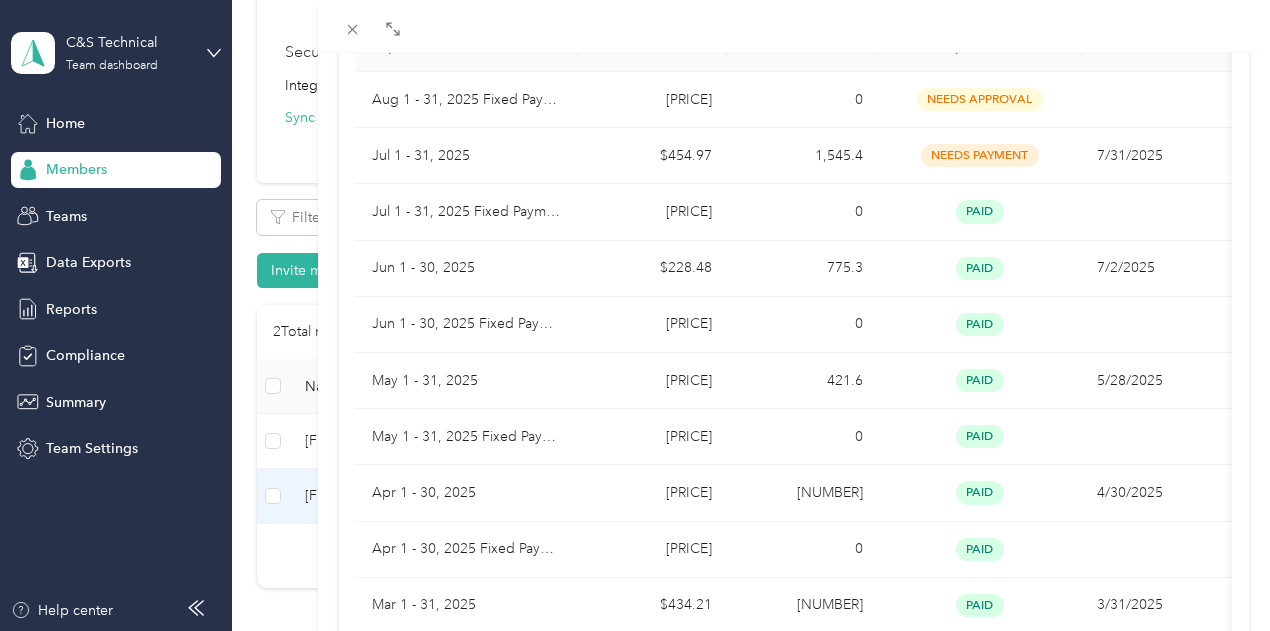 scroll, scrollTop: 0, scrollLeft: 0, axis: both 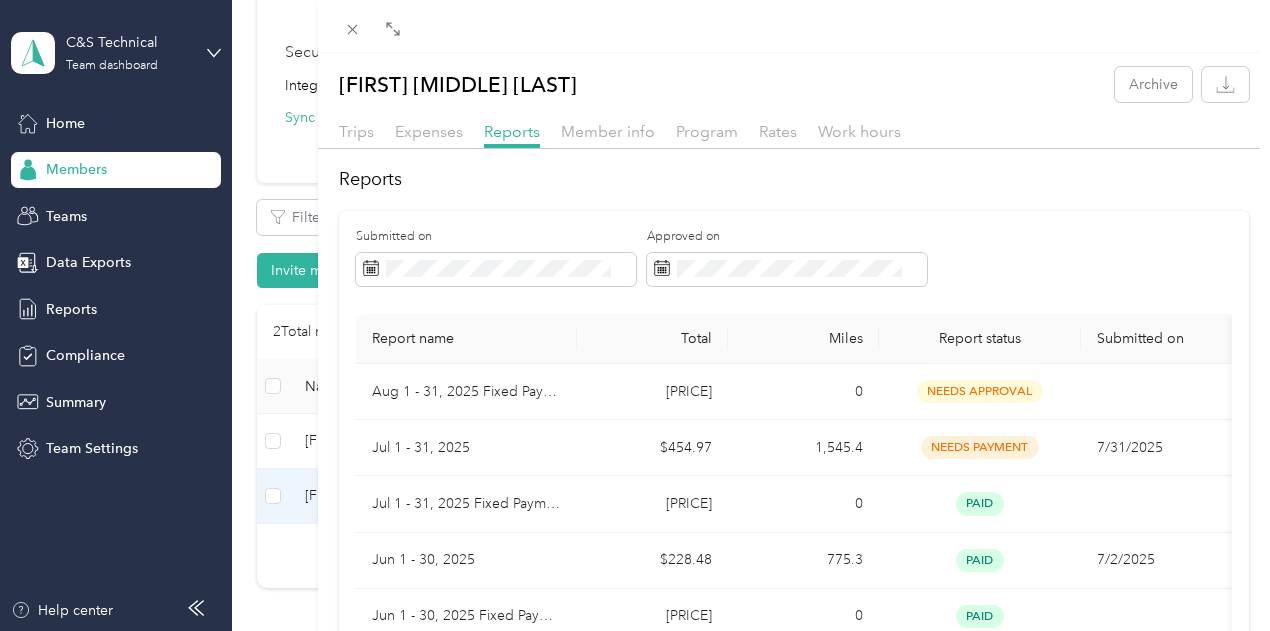 click on "[FIRST] [MIDDLE] [LAST] Archive Trips Expenses Reports Member info Program Rates Work hours Reports Submitted on   Approved on   Report name Total Miles Report status Submitted on           [MONTH] [DAY] - [DAY], [YEAR] Fixed Payment [PRICE] [NUMBER] needs approval [MONTH] [DAY] - [DAY], [YEAR] [PRICE] [NUMBER] needs payment [MONTH]/[DAY]/[YEAR] [MONTH] [DAY] - [DAY], [YEAR] Fixed Payment [PRICE] [NUMBER] paid [MONTH] [DAY] - [DAY], [YEAR] [PRICE] [NUMBER] paid [MONTH]/[DAY]/[YEAR] [MONTH] [DAY] - [DAY], [YEAR] Fixed Payment [PRICE] [NUMBER] paid [MONTH] [DAY] - [DAY], [YEAR] [PRICE] [NUMBER] paid [MONTH]/[DAY]/[YEAR] [MONTH] [DAY] - [DAY], [YEAR] Fixed Payment [PRICE] [NUMBER] paid [MONTH] [DAY] - [DAY], [YEAR] [PRICE] [NUMBER] paid [MONTH]/[DAY]/[YEAR] [MONTH] [DAY] - [DAY], [YEAR] Fixed Payment [PRICE] [NUMBER] paid [MONTH] [DAY] - [DAY], [YEAR] [PRICE] [NUMBER] paid [MONTH]/[DAY]/[YEAR] [MONTH] [DAY] - [DAY], [YEAR] Fixed Payment [PRICE] [NUMBER] paid [MONTH] [DAY] - [DAY], [YEAR] [PRICE] [NUMBER] paid [MONTH]/[DAY]/[YEAR] [MONTH] [DAY] - [DAY], [YEAR] Fixed Payment [PRICE] [NUMBER] paid [MONTH] [DAY] - [DAY], [YEAR] [PRICE] [NUMBER] paid [MONTH]/[DAY]/[YEAR] Showing [NUMBER] out of [NUMBER] [NUMBER] [NUMBER] / page" at bounding box center (635, 315) 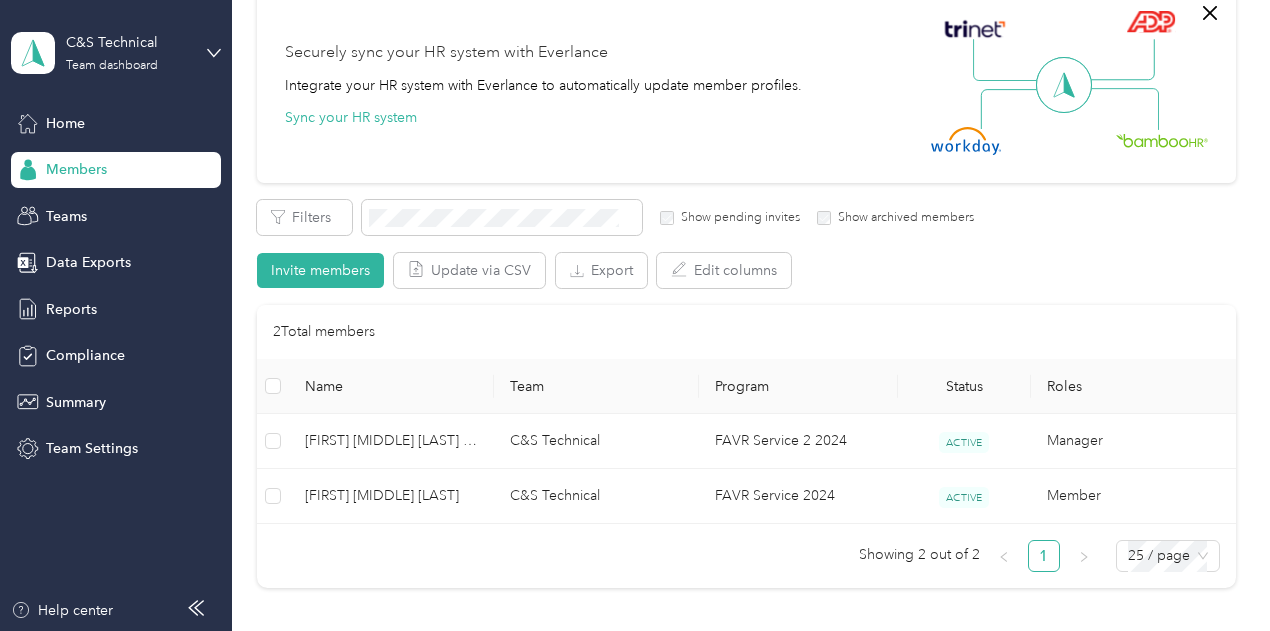click on "C&S Technical Team dashboard" at bounding box center (116, 53) 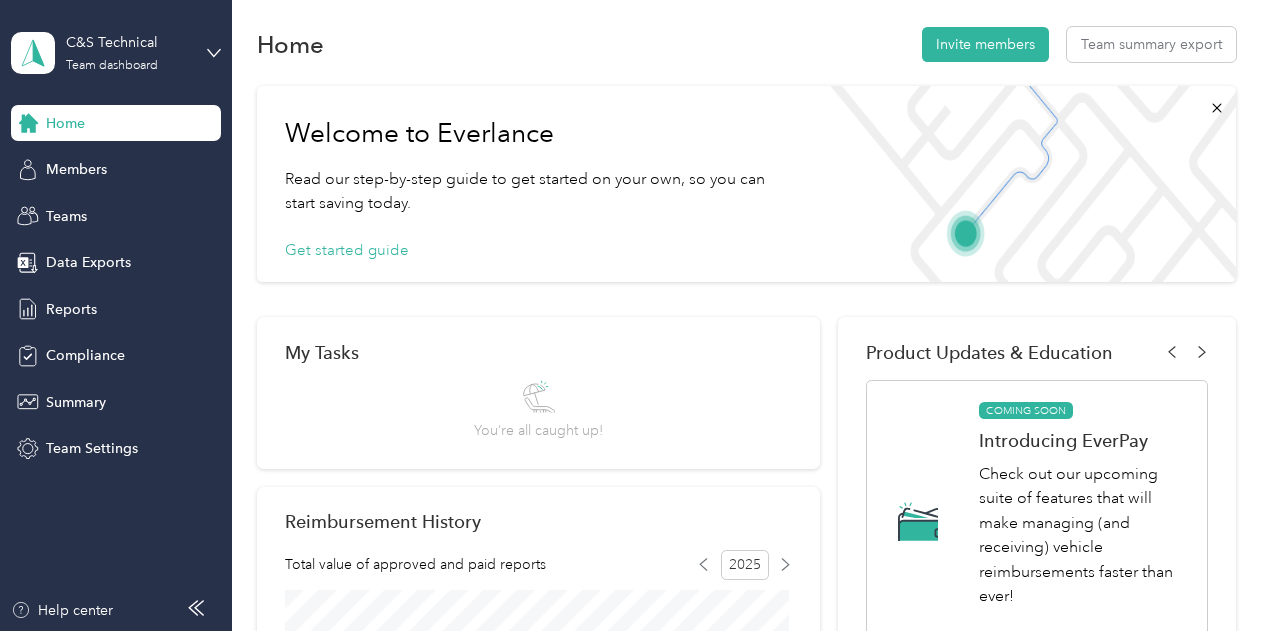 scroll, scrollTop: 0, scrollLeft: 0, axis: both 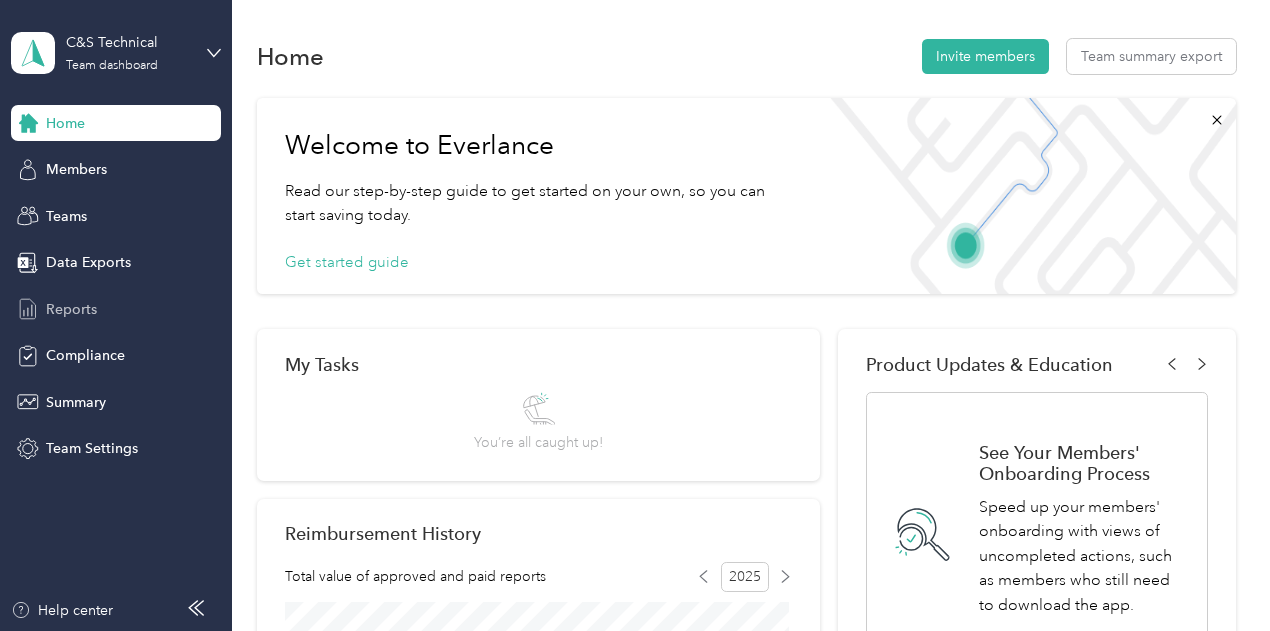 click on "Reports" at bounding box center [71, 309] 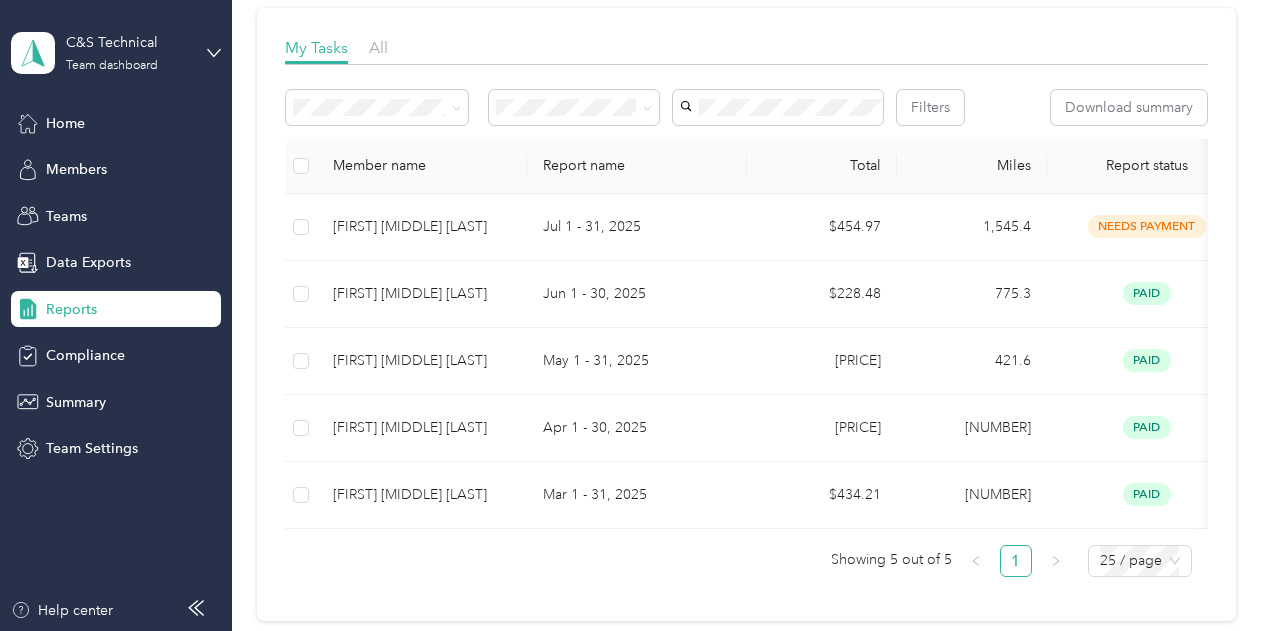 scroll, scrollTop: 320, scrollLeft: 0, axis: vertical 